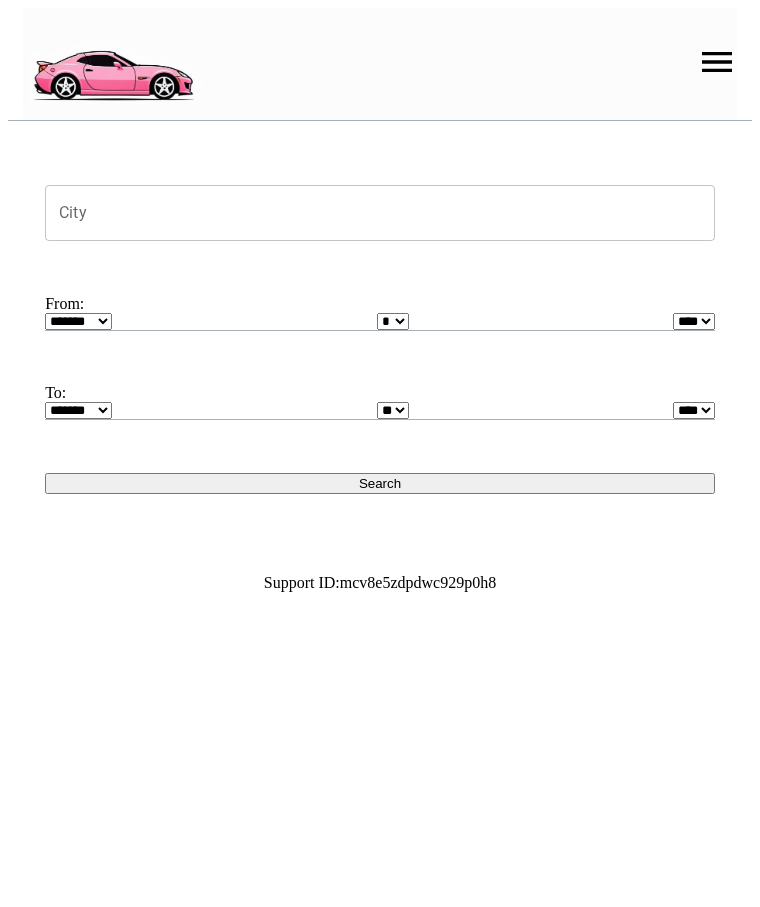 scroll, scrollTop: 0, scrollLeft: 0, axis: both 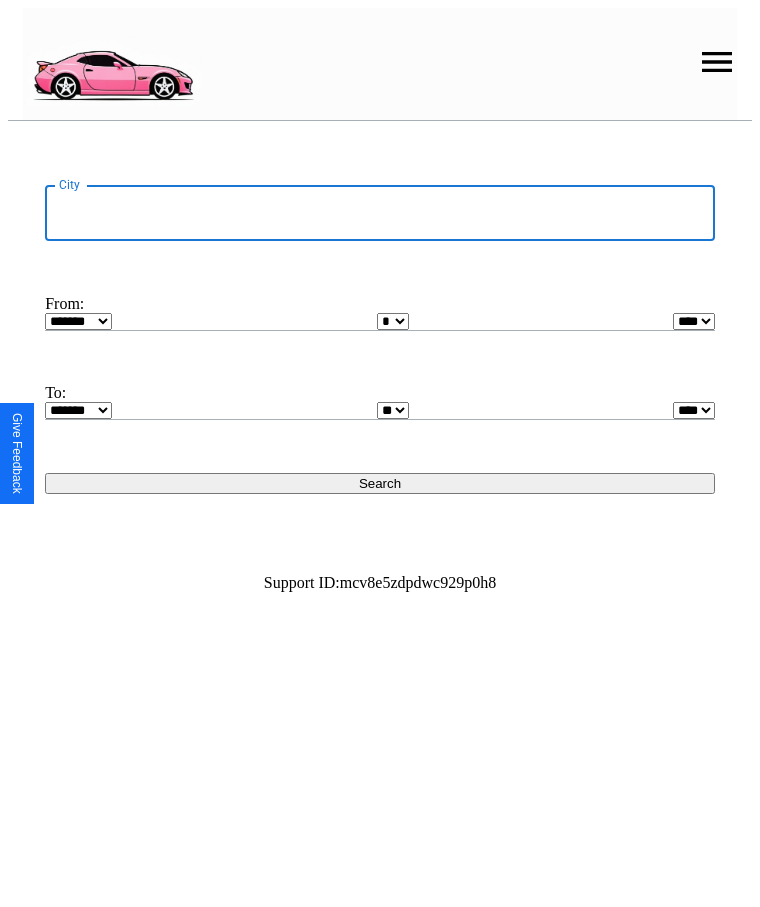 click on "City" at bounding box center [380, 213] 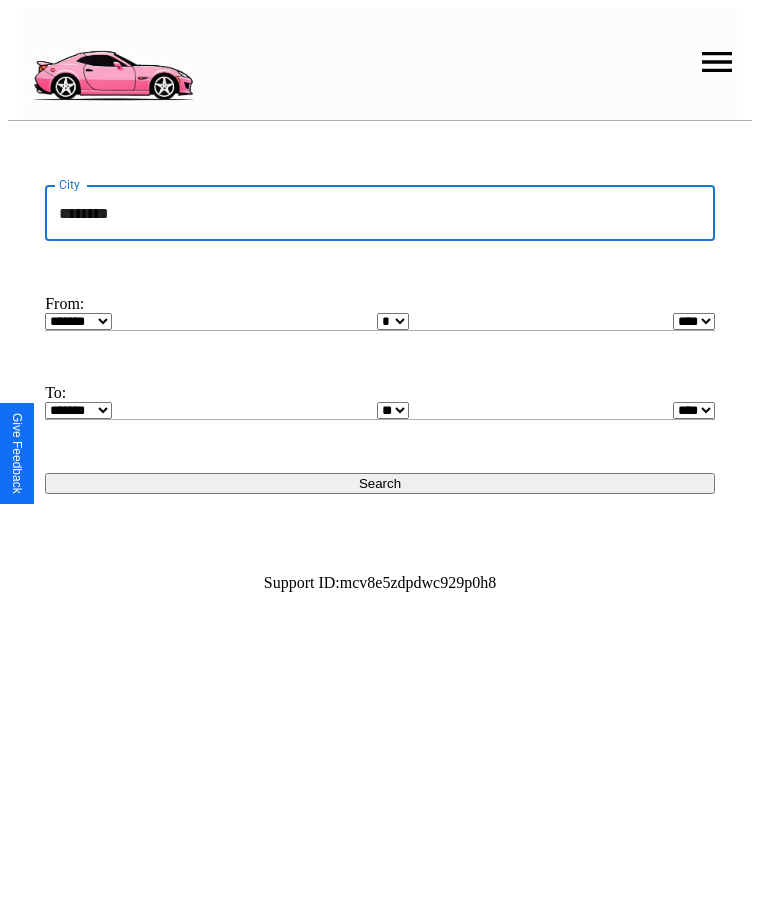 type on "********" 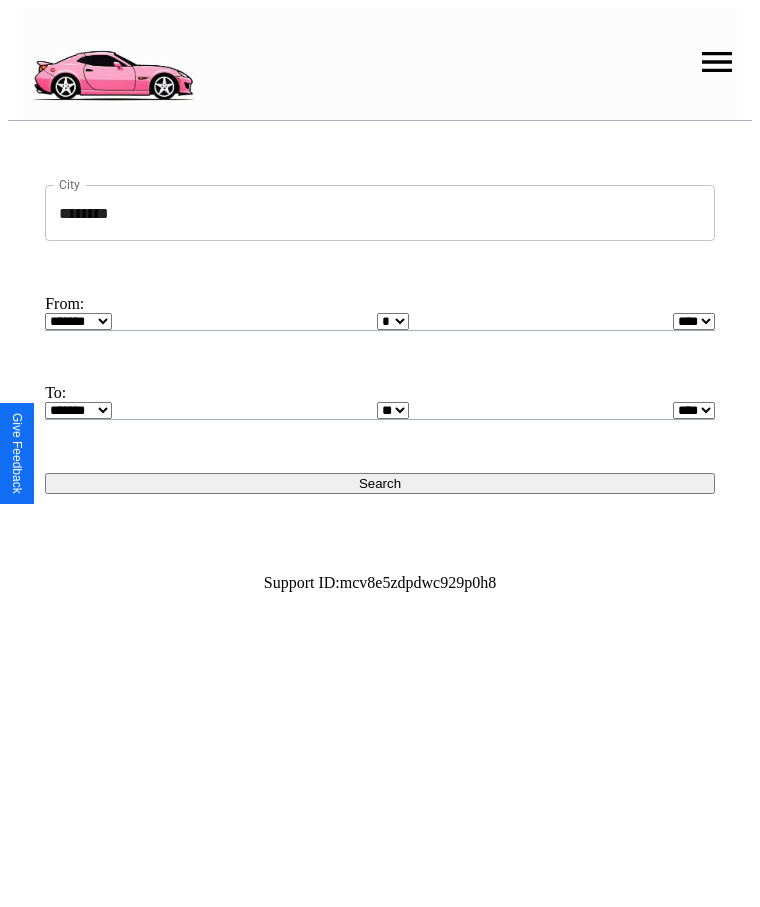 click on "******* ******** ***** ***** *** **** **** ****** ********* ******* ******** ********" at bounding box center [78, 321] 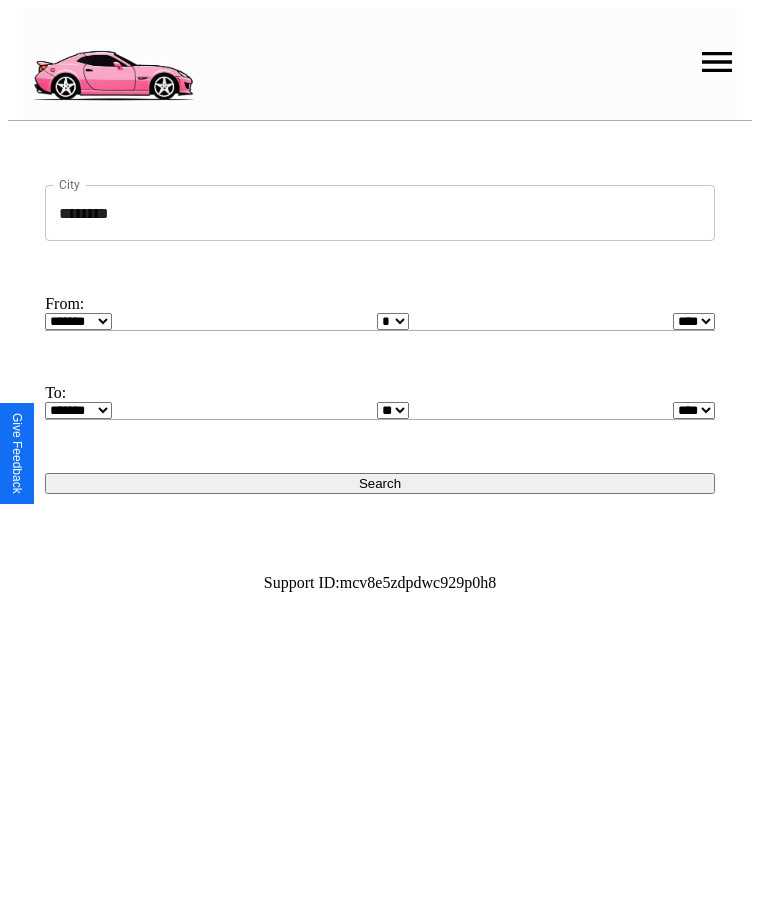 click on "* * * * * * * * * ** ** ** ** ** ** ** ** ** ** ** ** ** ** ** ** ** ** ** ** **" at bounding box center [393, 321] 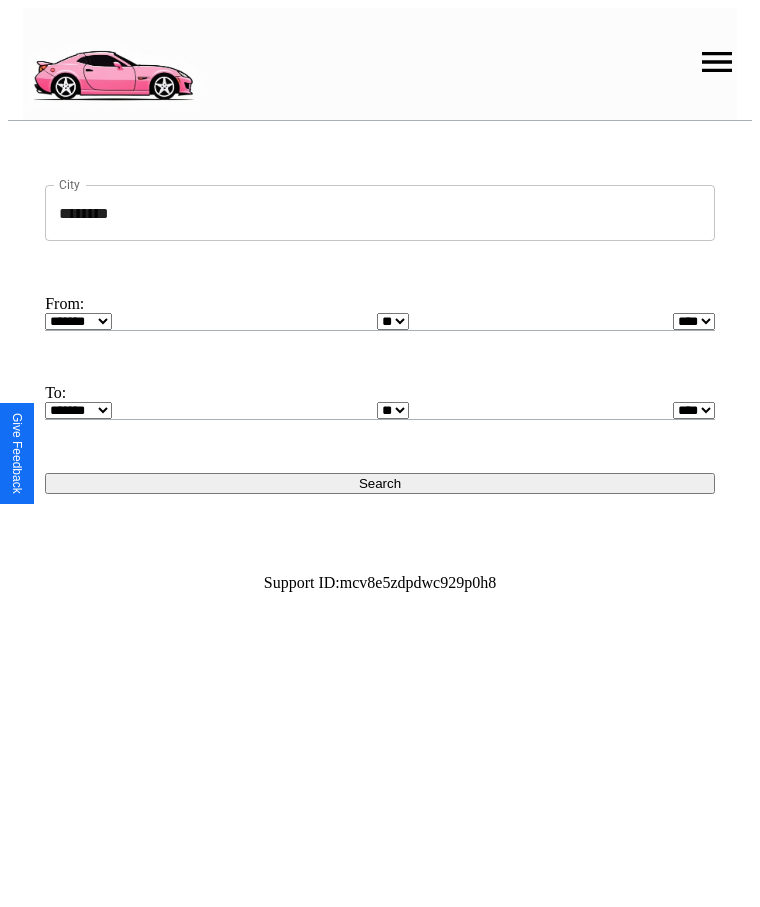 click on "**** **** **** **** **** **** **** **** **** ****" at bounding box center [694, 321] 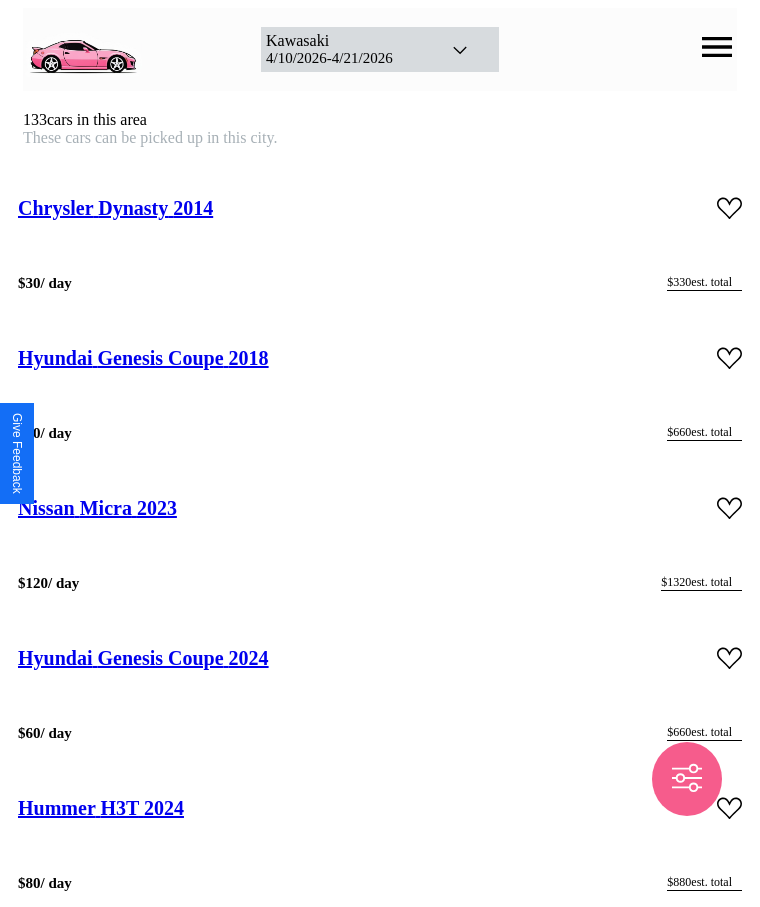 scroll, scrollTop: 30320, scrollLeft: 0, axis: vertical 